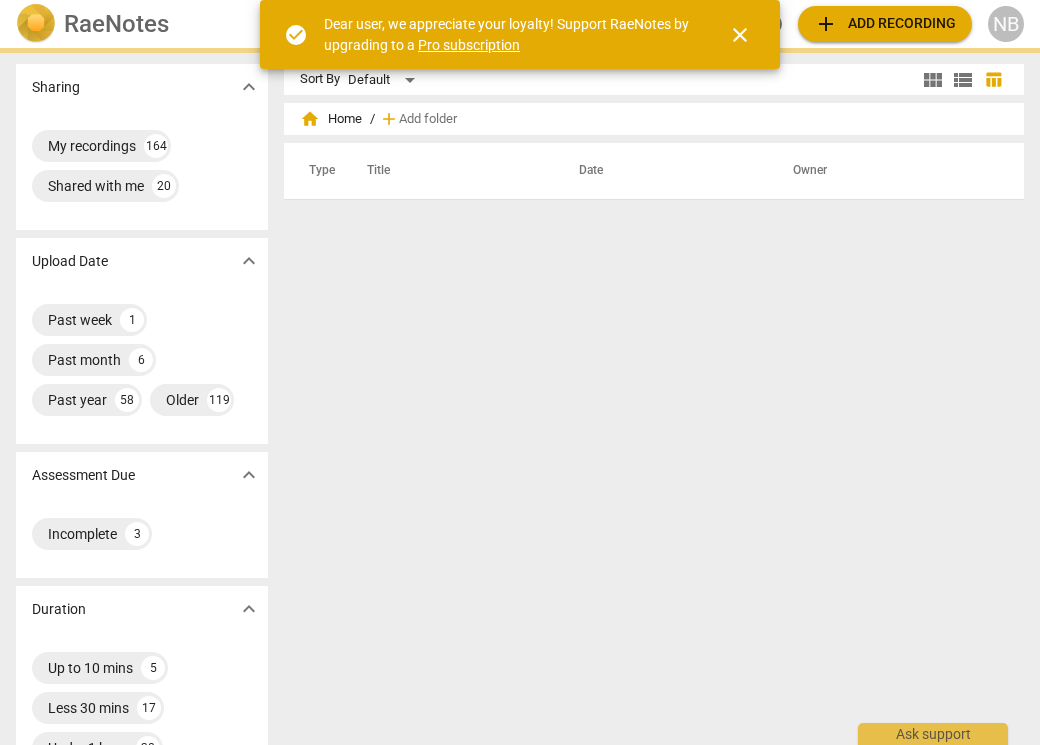 scroll, scrollTop: 0, scrollLeft: 0, axis: both 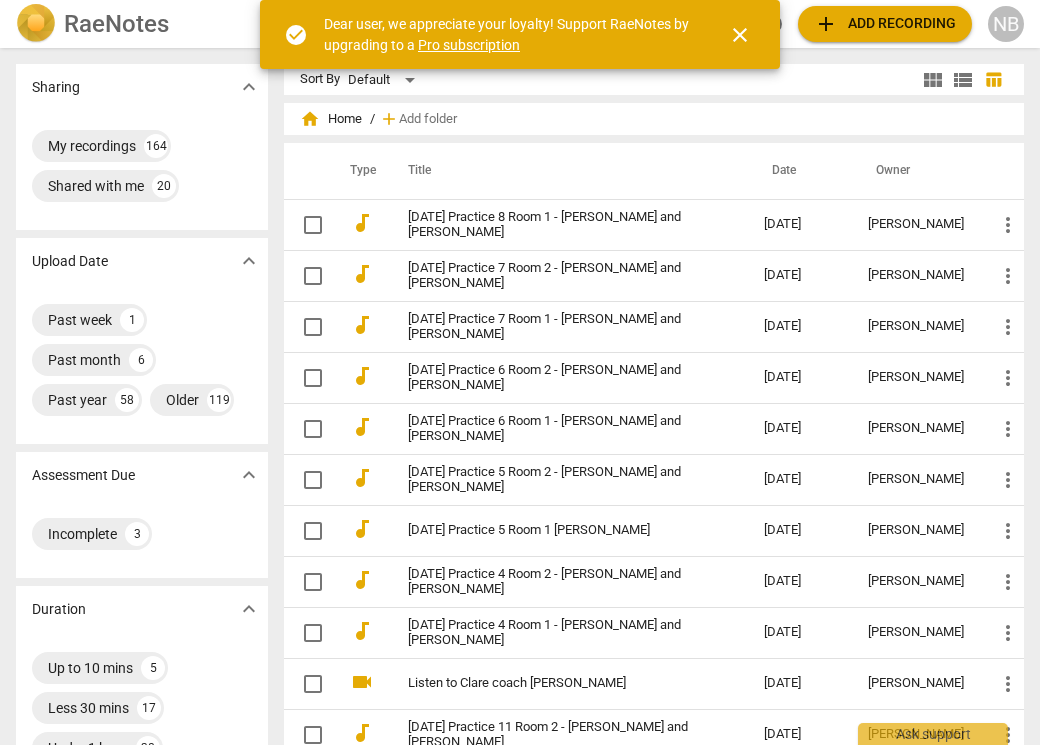 click on "NB" at bounding box center (1006, 24) 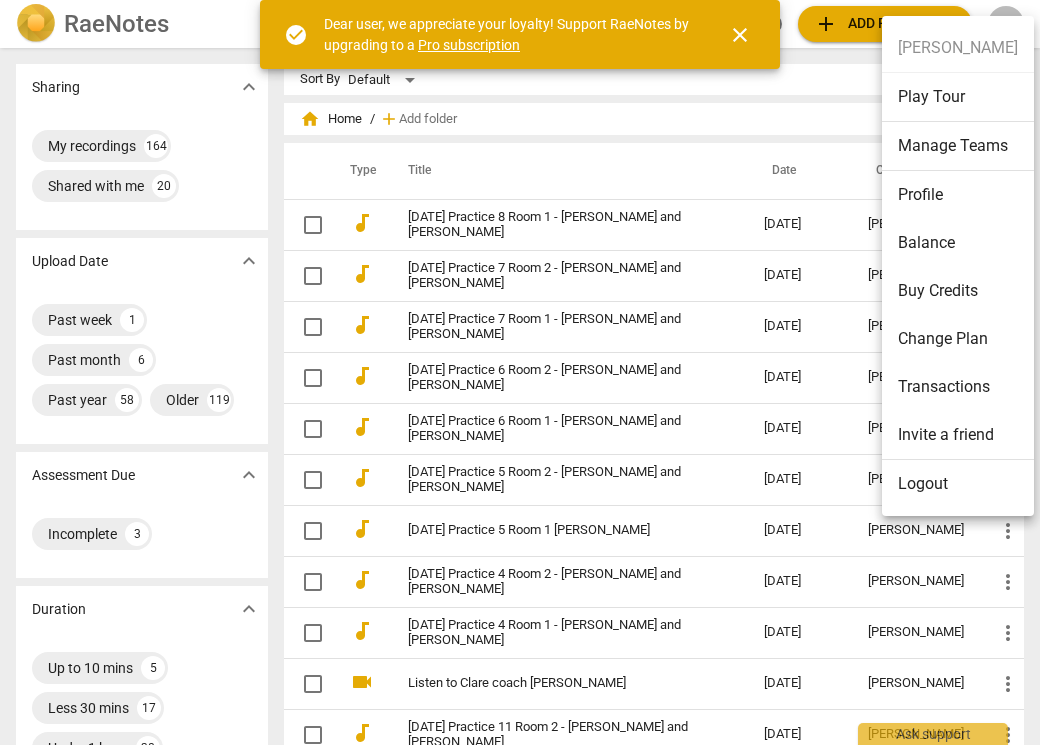 click on "Buy Credits" at bounding box center (958, 291) 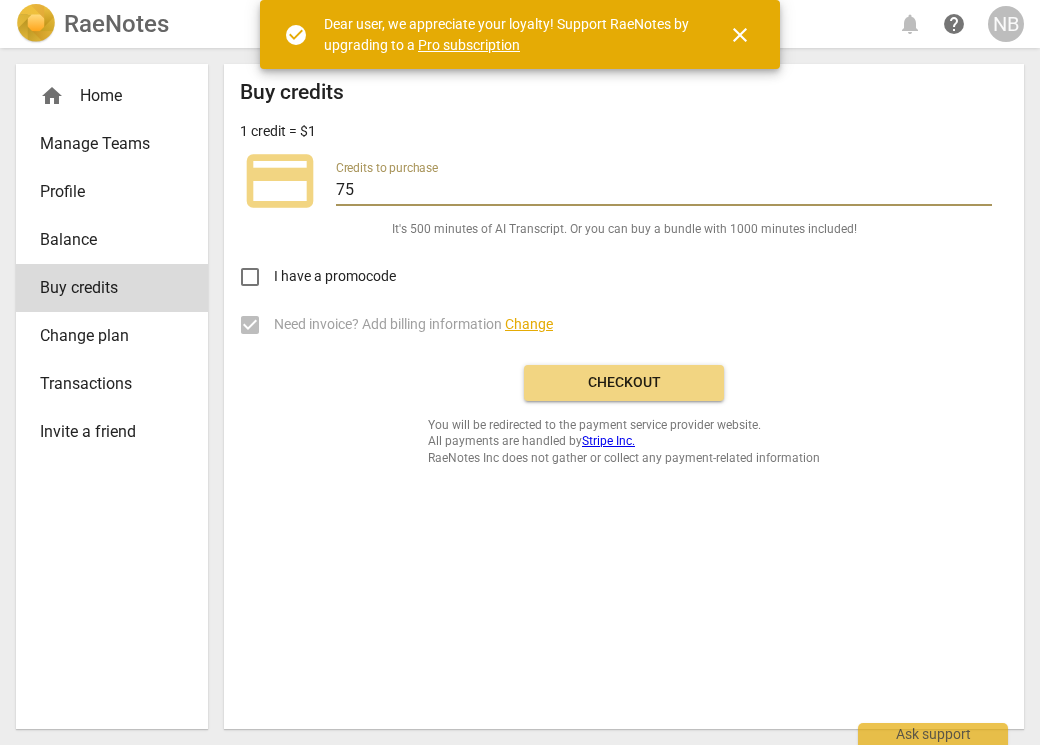 type on "75" 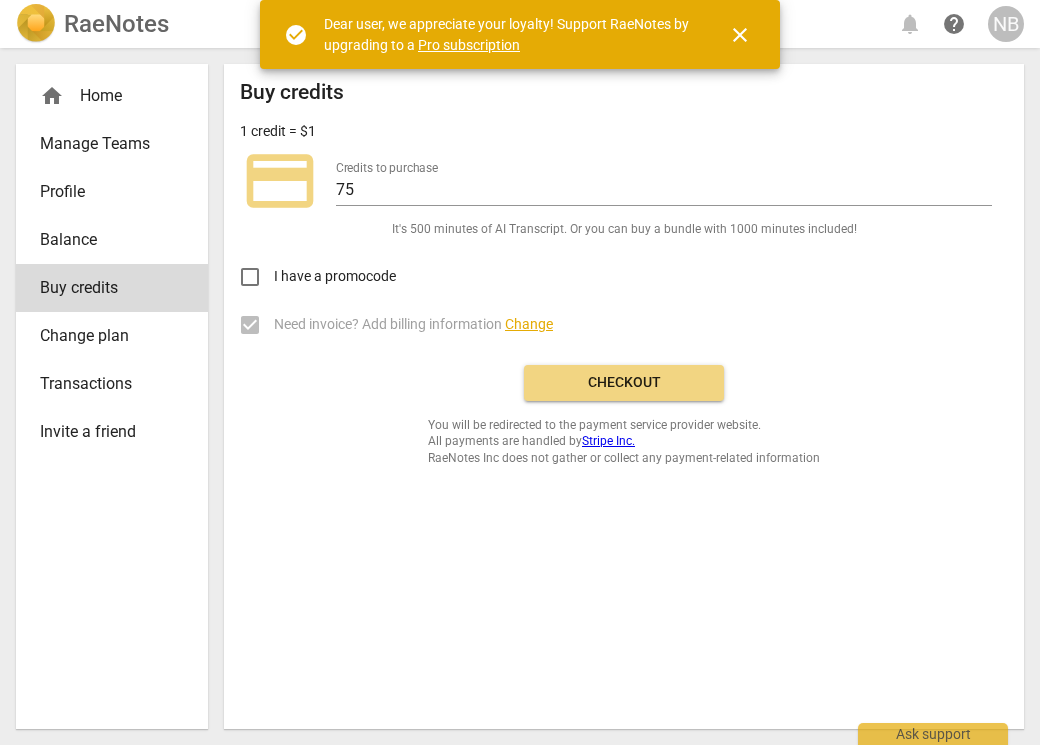 click on "Checkout" at bounding box center [624, 383] 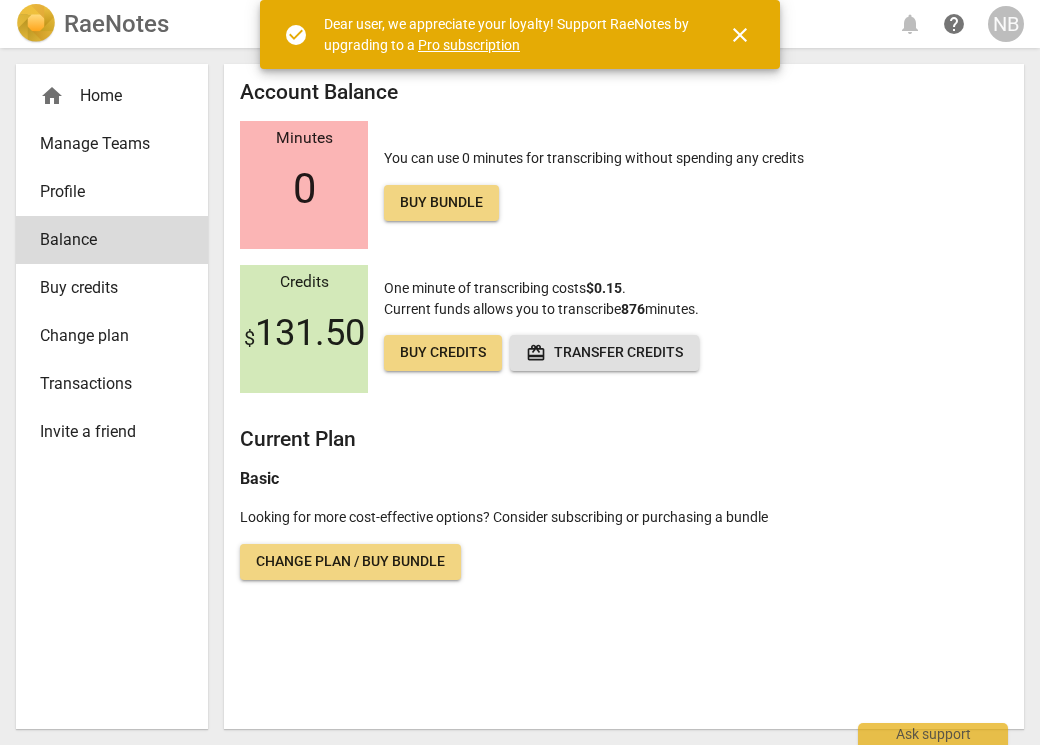 scroll, scrollTop: 0, scrollLeft: 0, axis: both 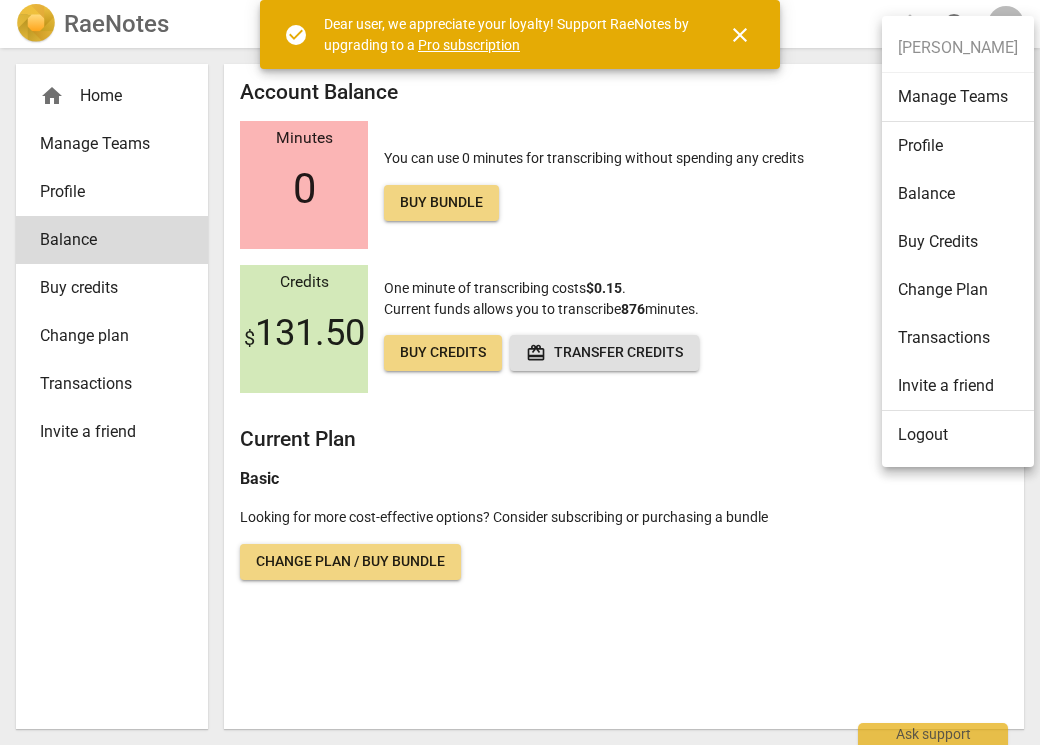 click on "Balance" at bounding box center [958, 194] 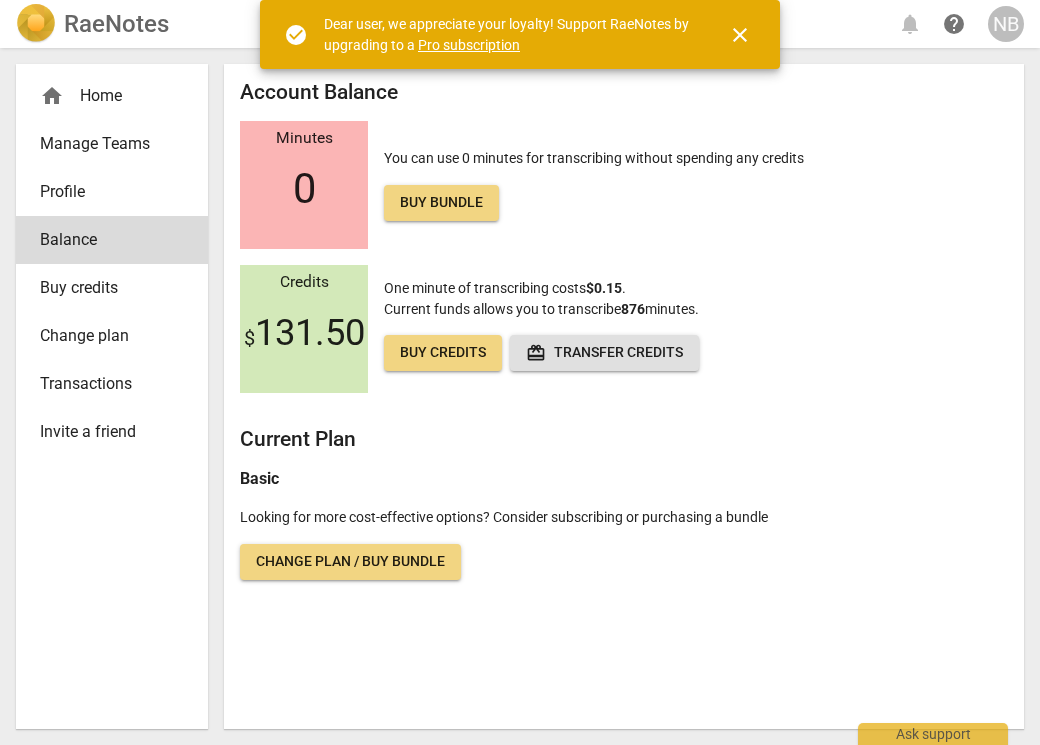 click on "Change plan / Buy bundle" at bounding box center (350, 562) 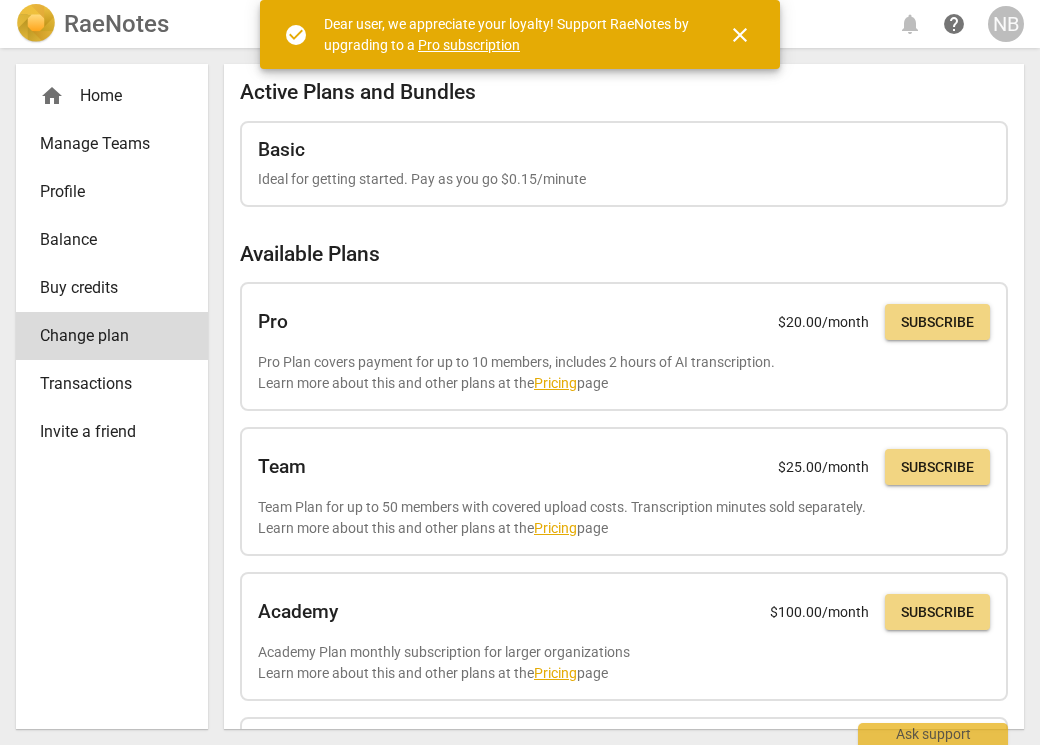 scroll, scrollTop: 355, scrollLeft: 0, axis: vertical 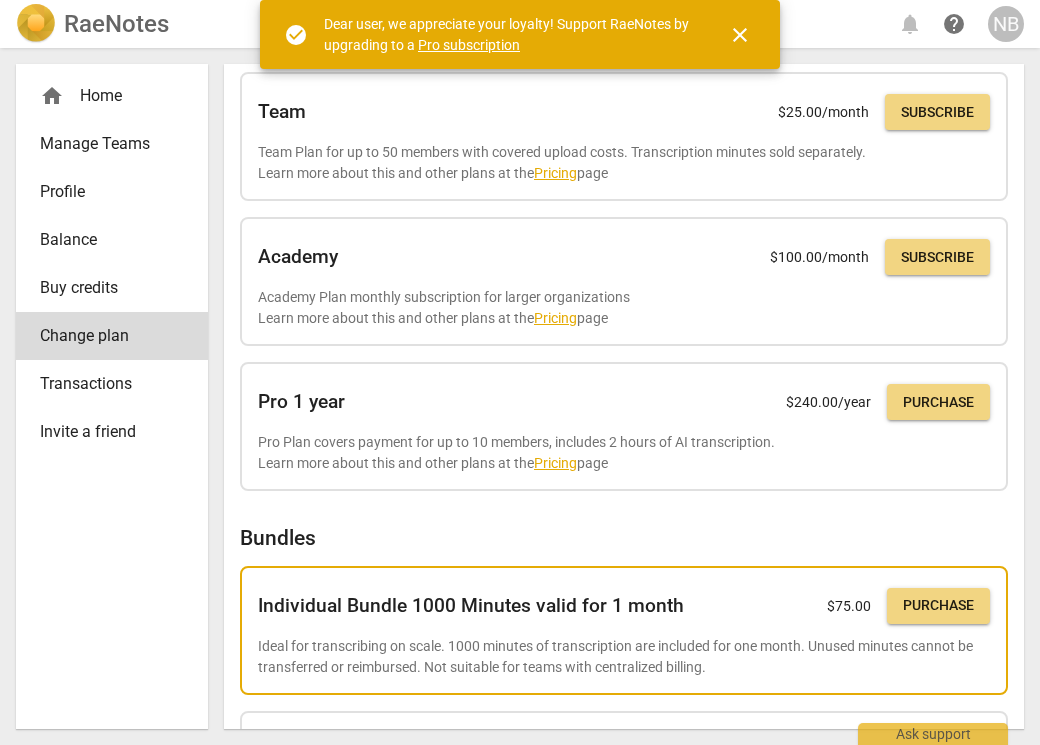 click on "Purchase" at bounding box center (938, 606) 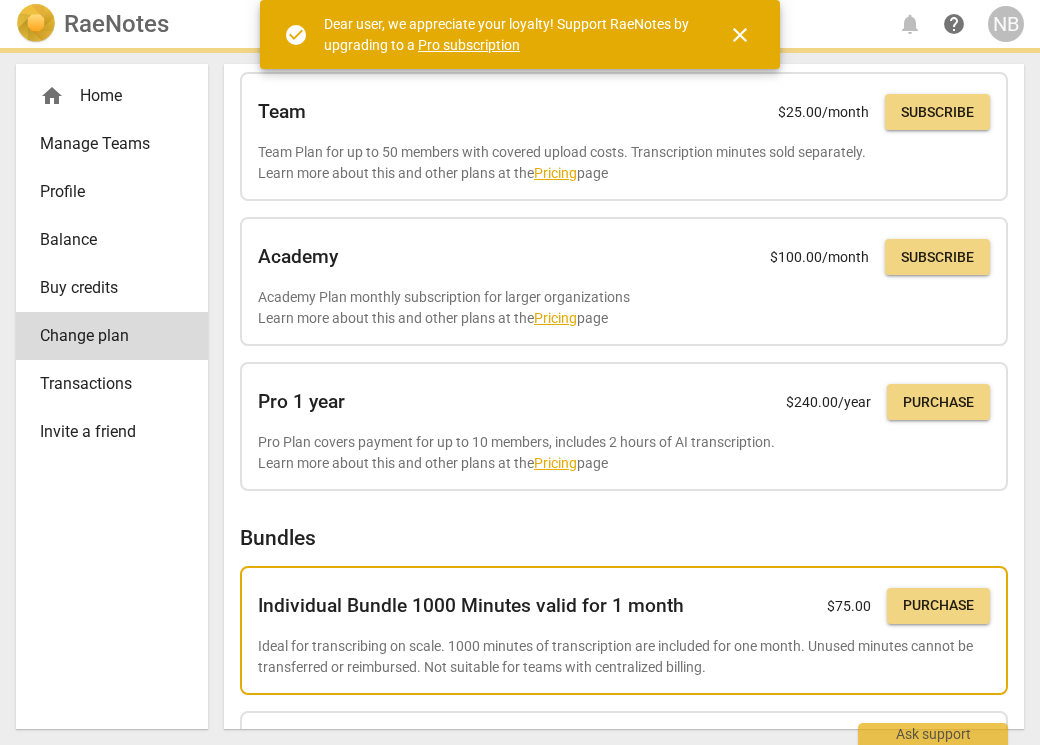 type 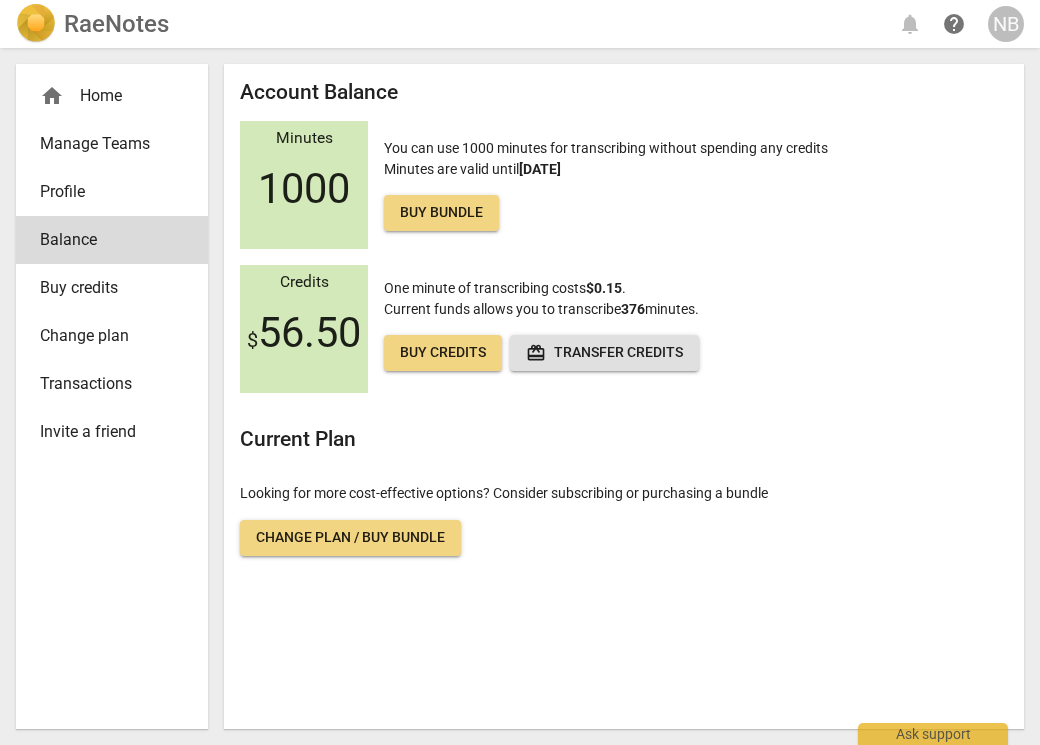 type 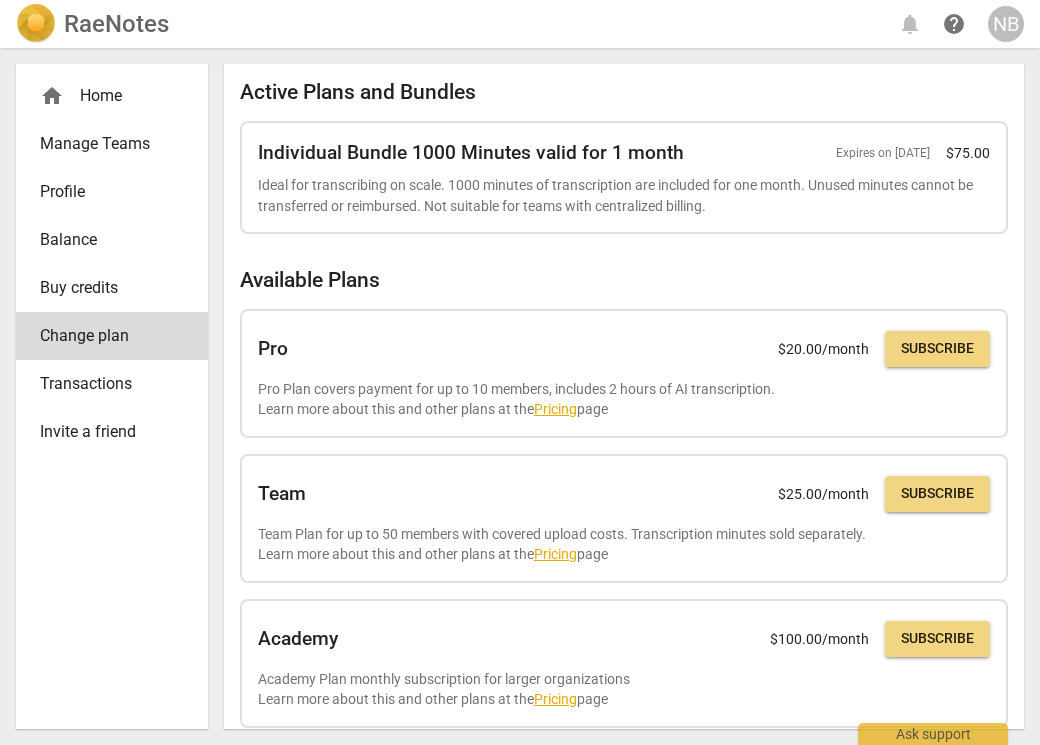 type 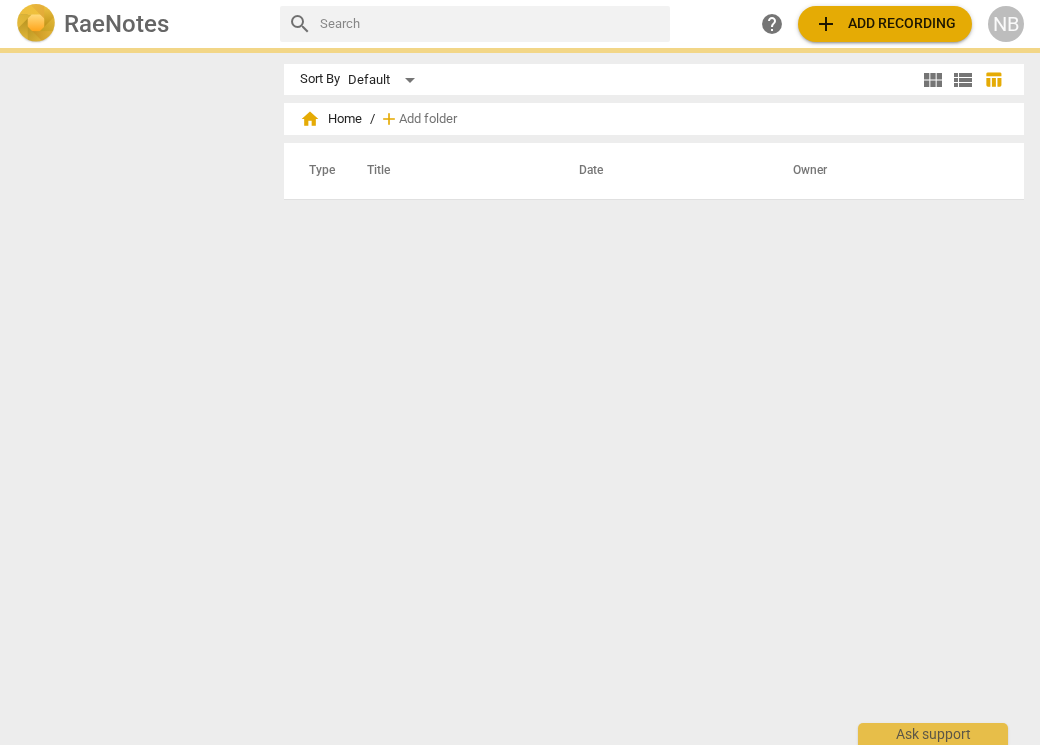 scroll, scrollTop: 0, scrollLeft: 0, axis: both 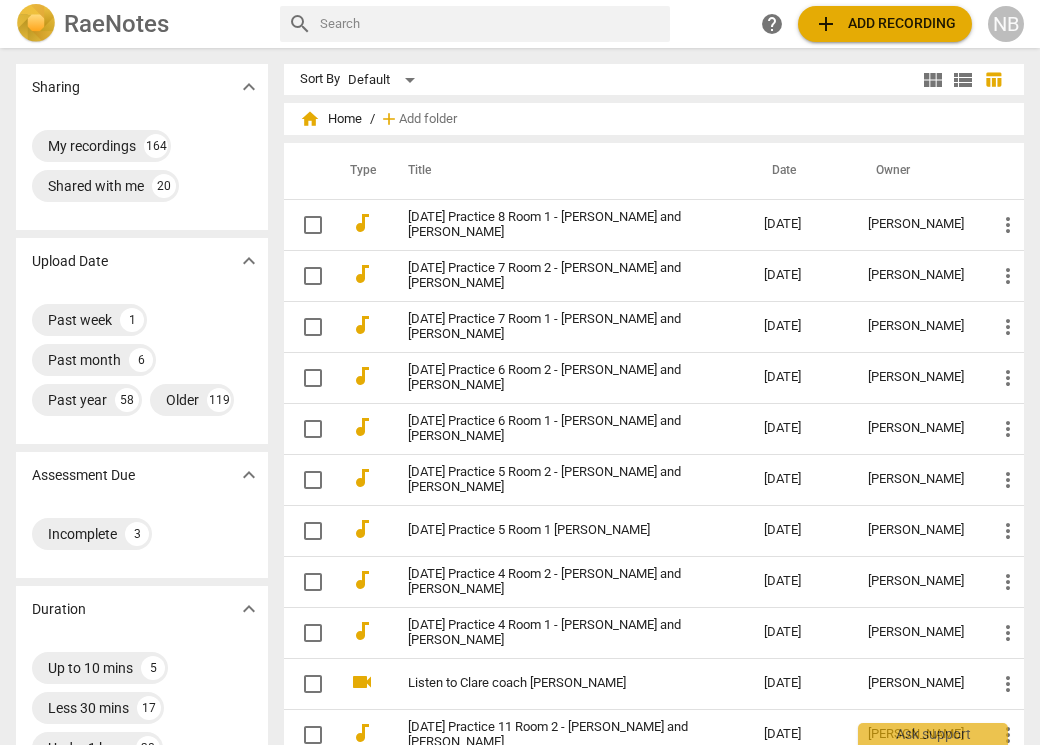 click on "add   Add recording" at bounding box center [885, 24] 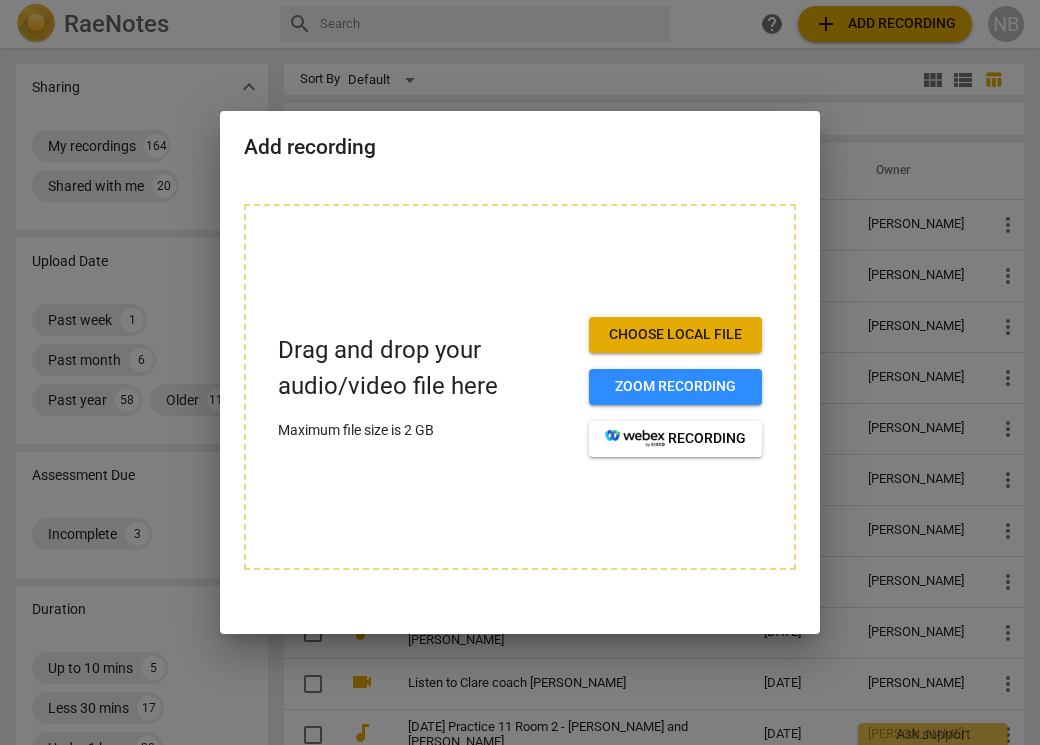 click on "Choose local file" at bounding box center (675, 335) 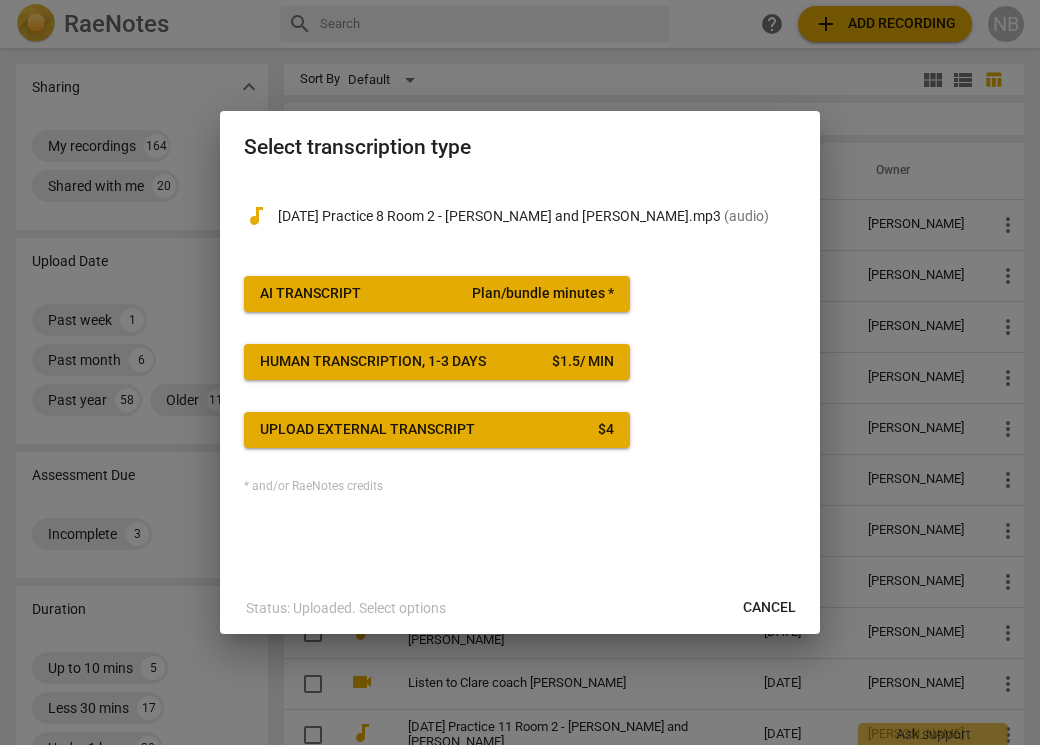click on "AI Transcript Plan/bundle minutes *" at bounding box center (437, 294) 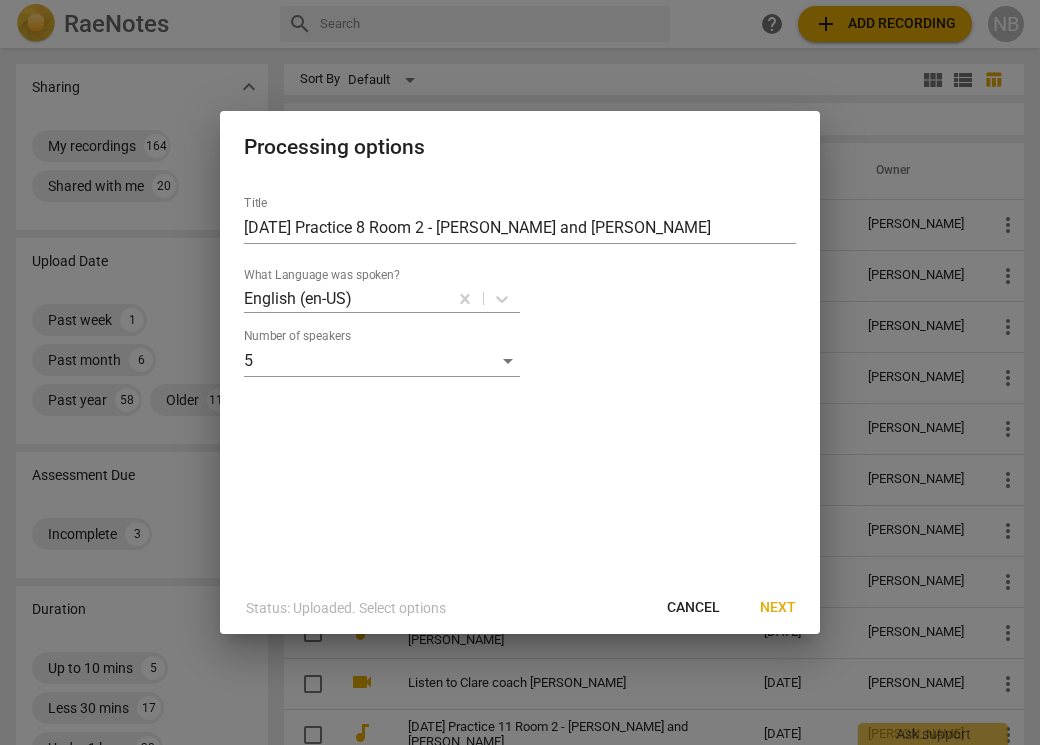click on "Next" at bounding box center [778, 608] 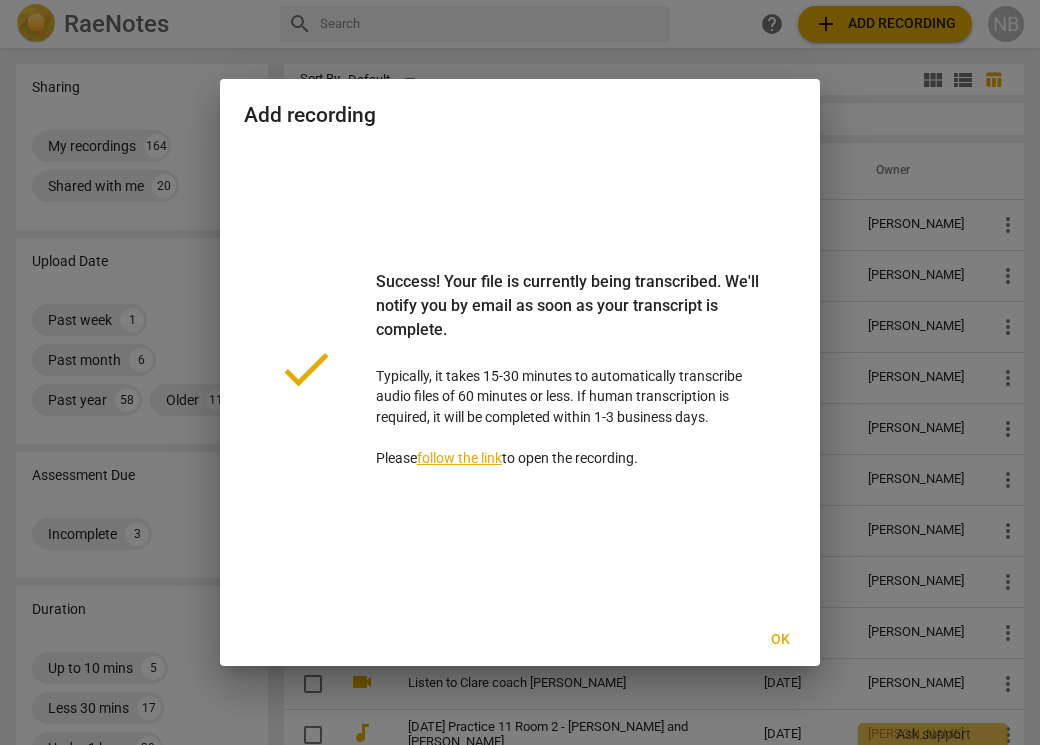 click on "Ok" at bounding box center (780, 640) 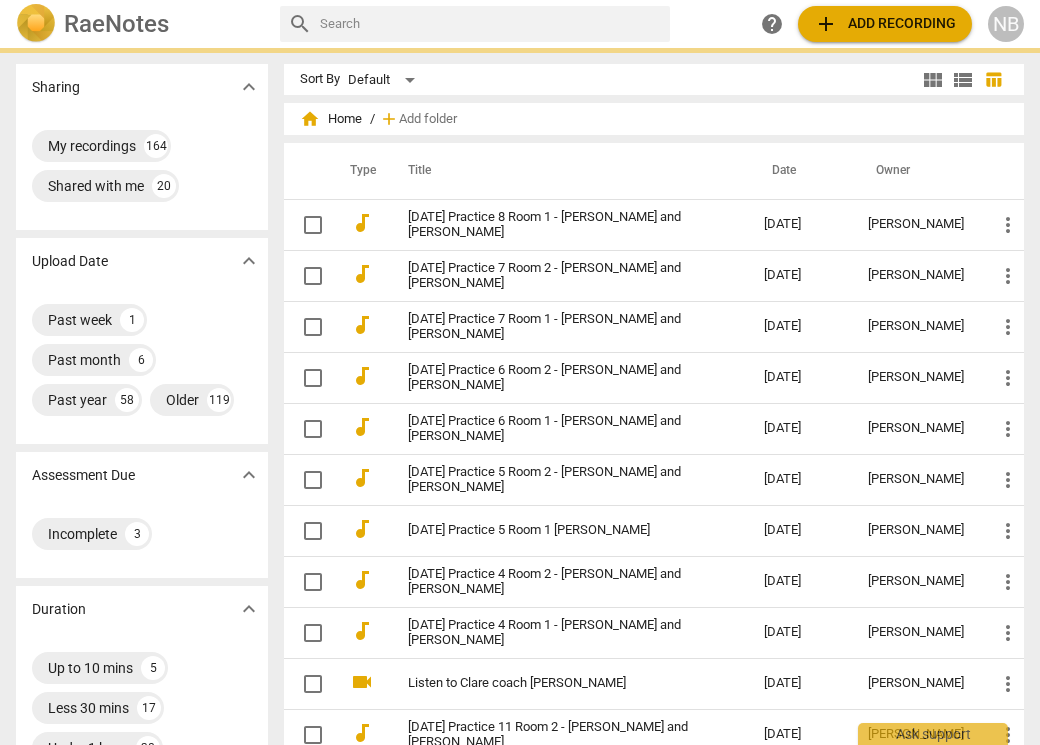 type 